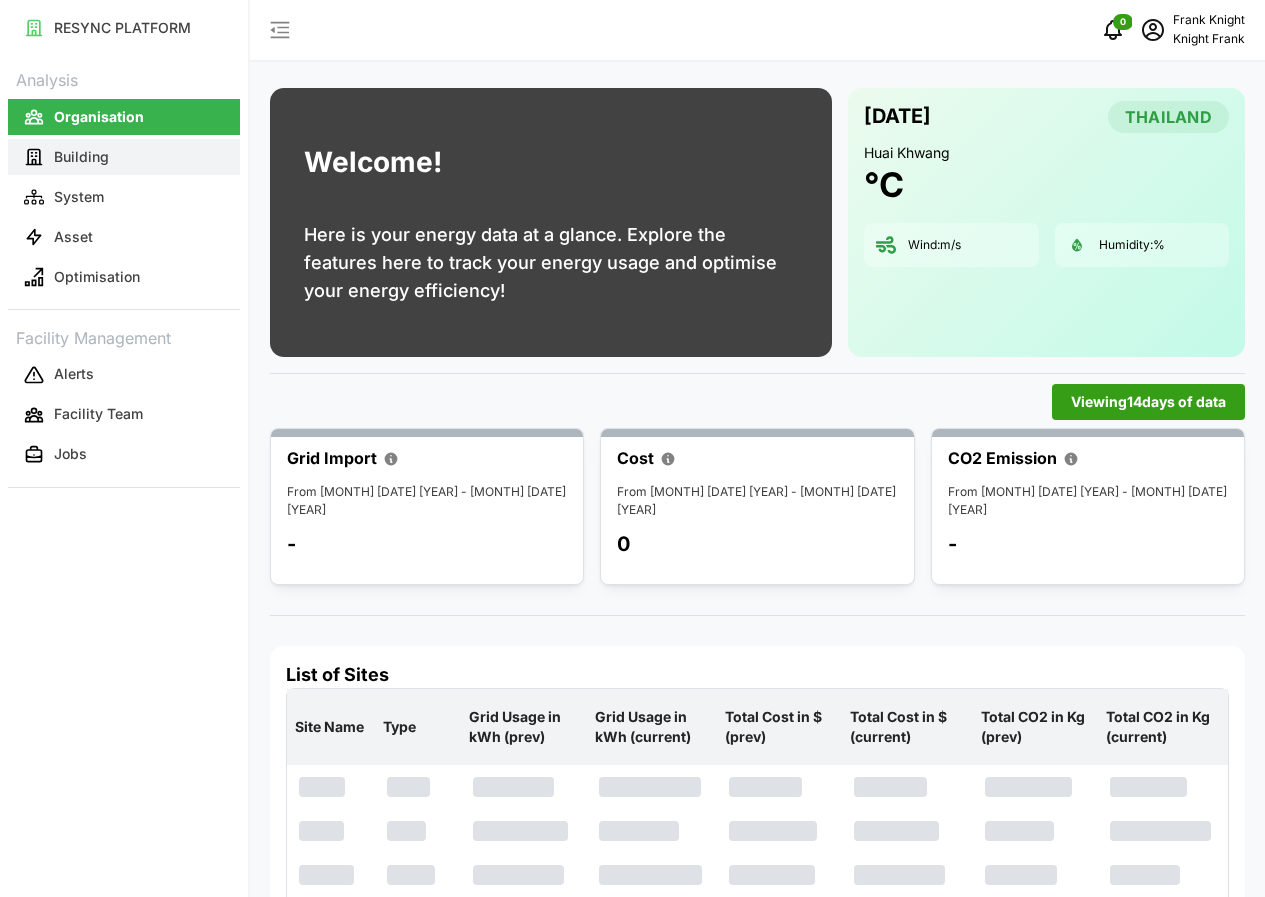 scroll, scrollTop: 0, scrollLeft: 0, axis: both 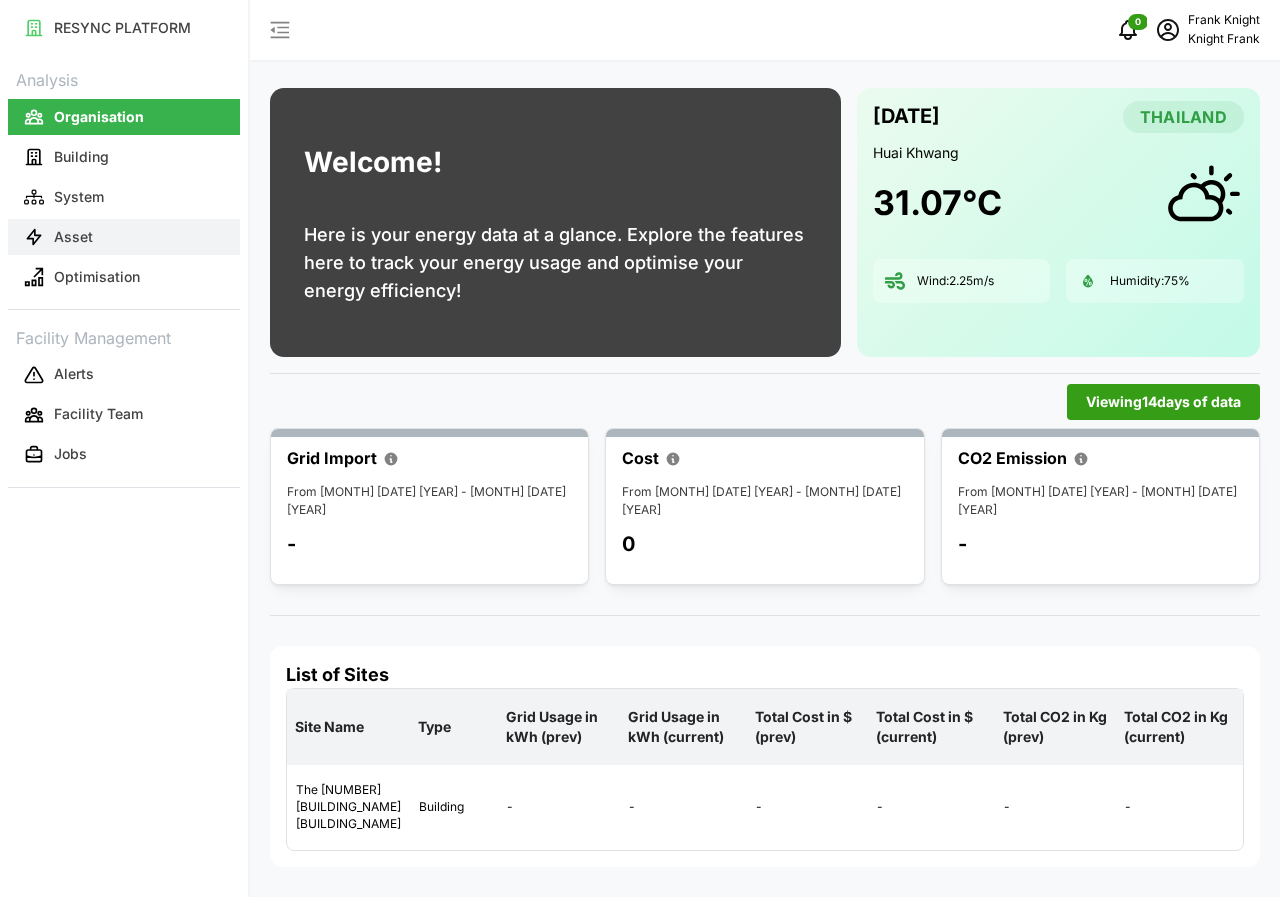click on "Asset" at bounding box center (73, 237) 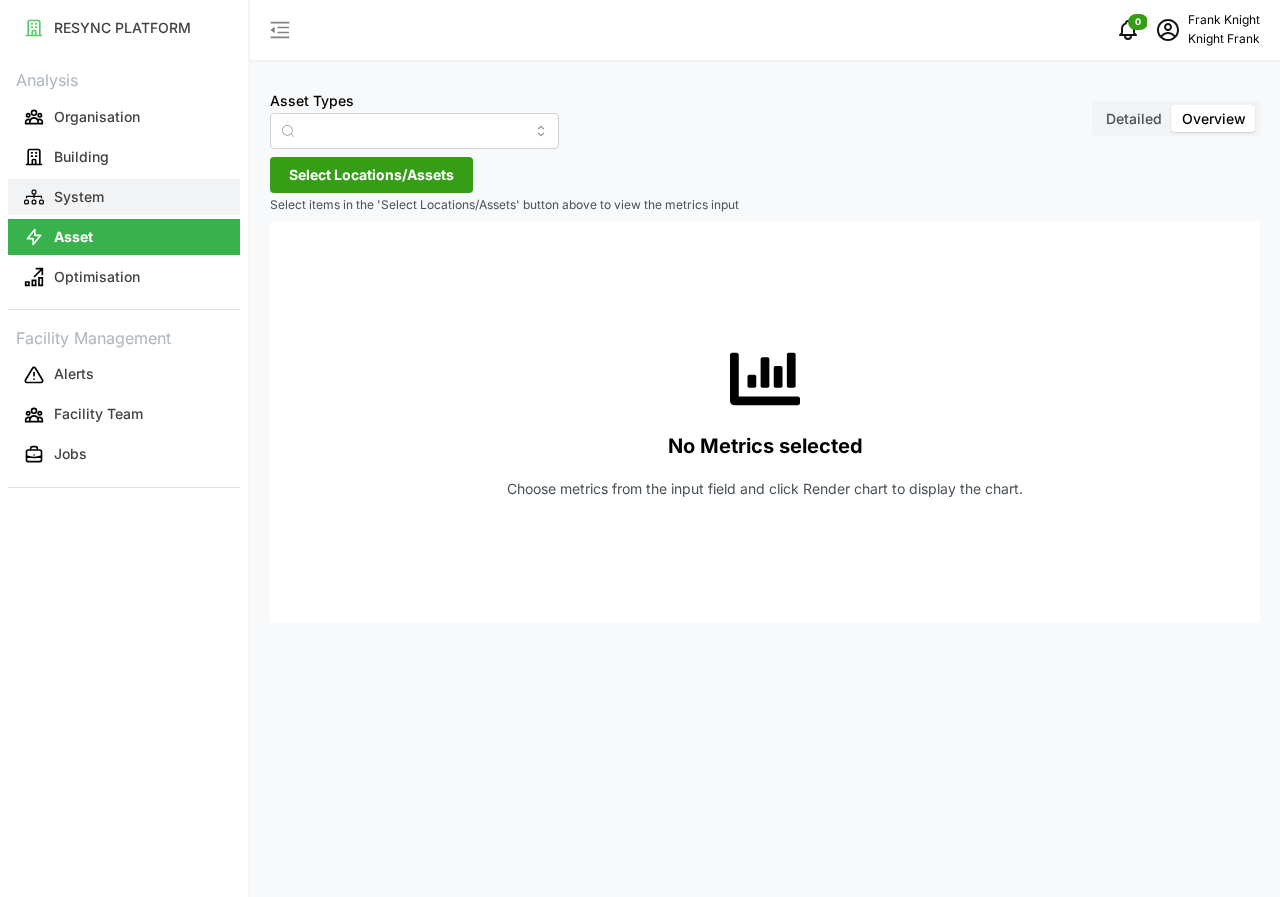 type on "Air Handling Unit" 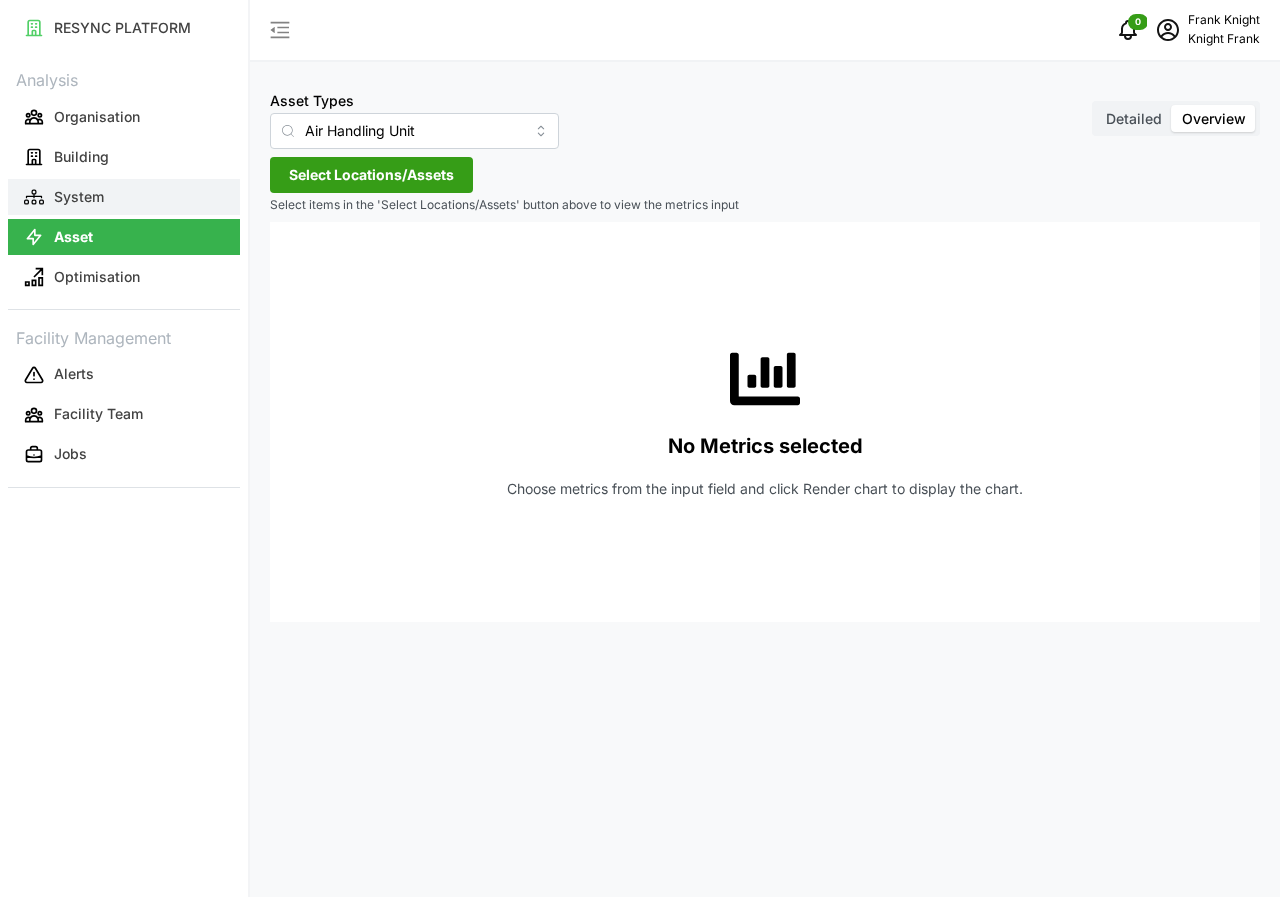click on "System" at bounding box center [79, 197] 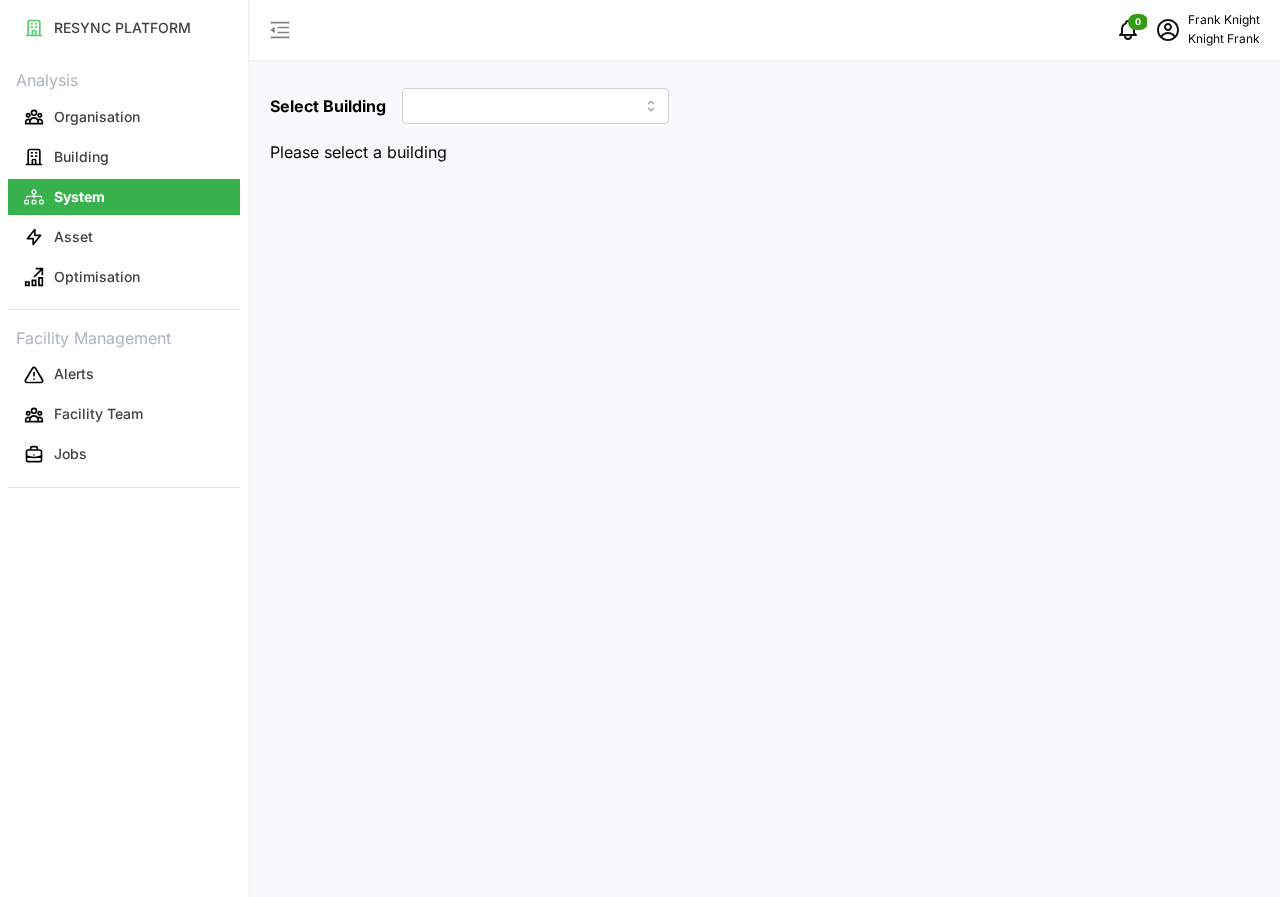 type on "The [NUMBER] [BUILDING_NAME] [BUILDING_NAME]" 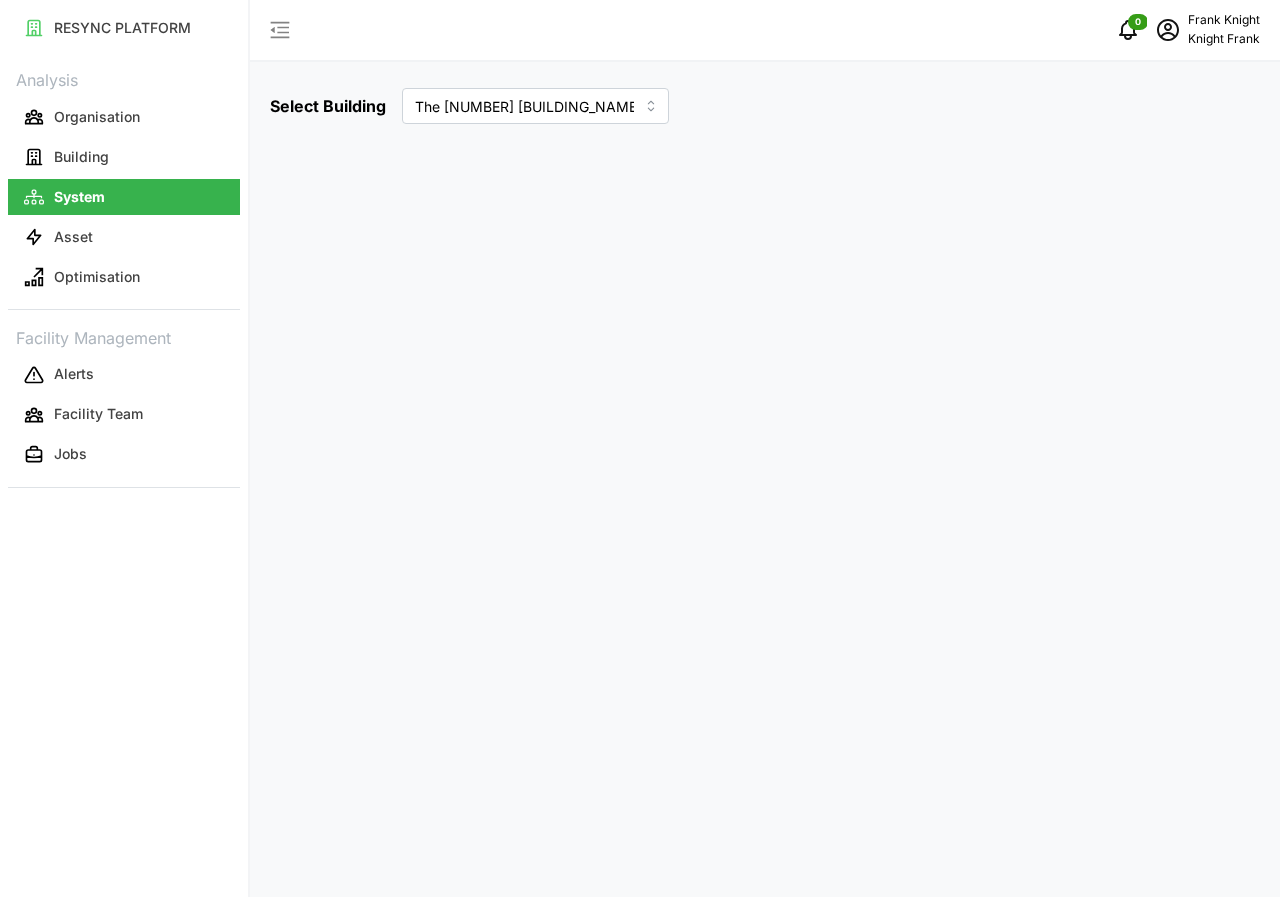 click on "System" at bounding box center [79, 197] 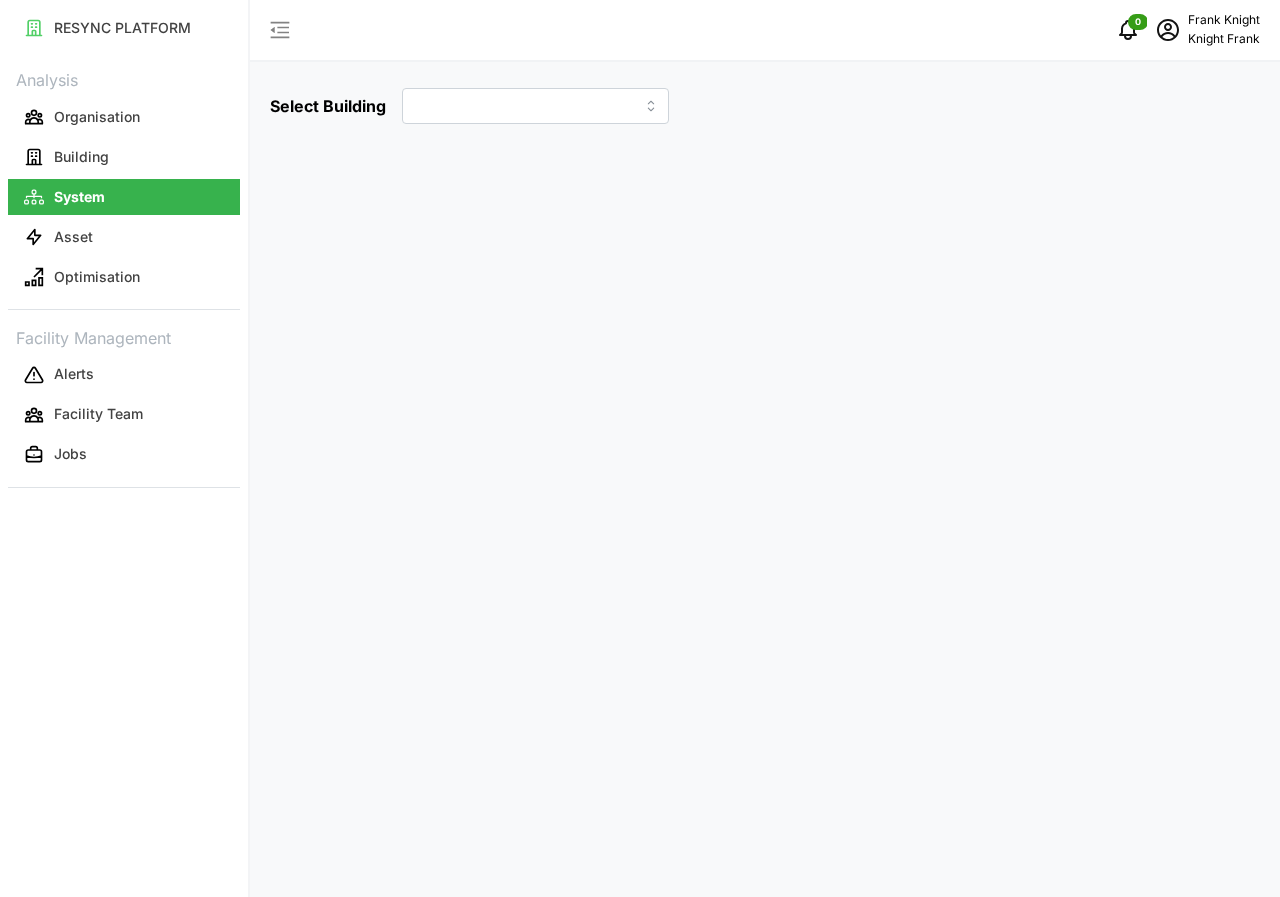 type on "The [NUMBER] [BUILDING_NAME] [BUILDING_NAME]" 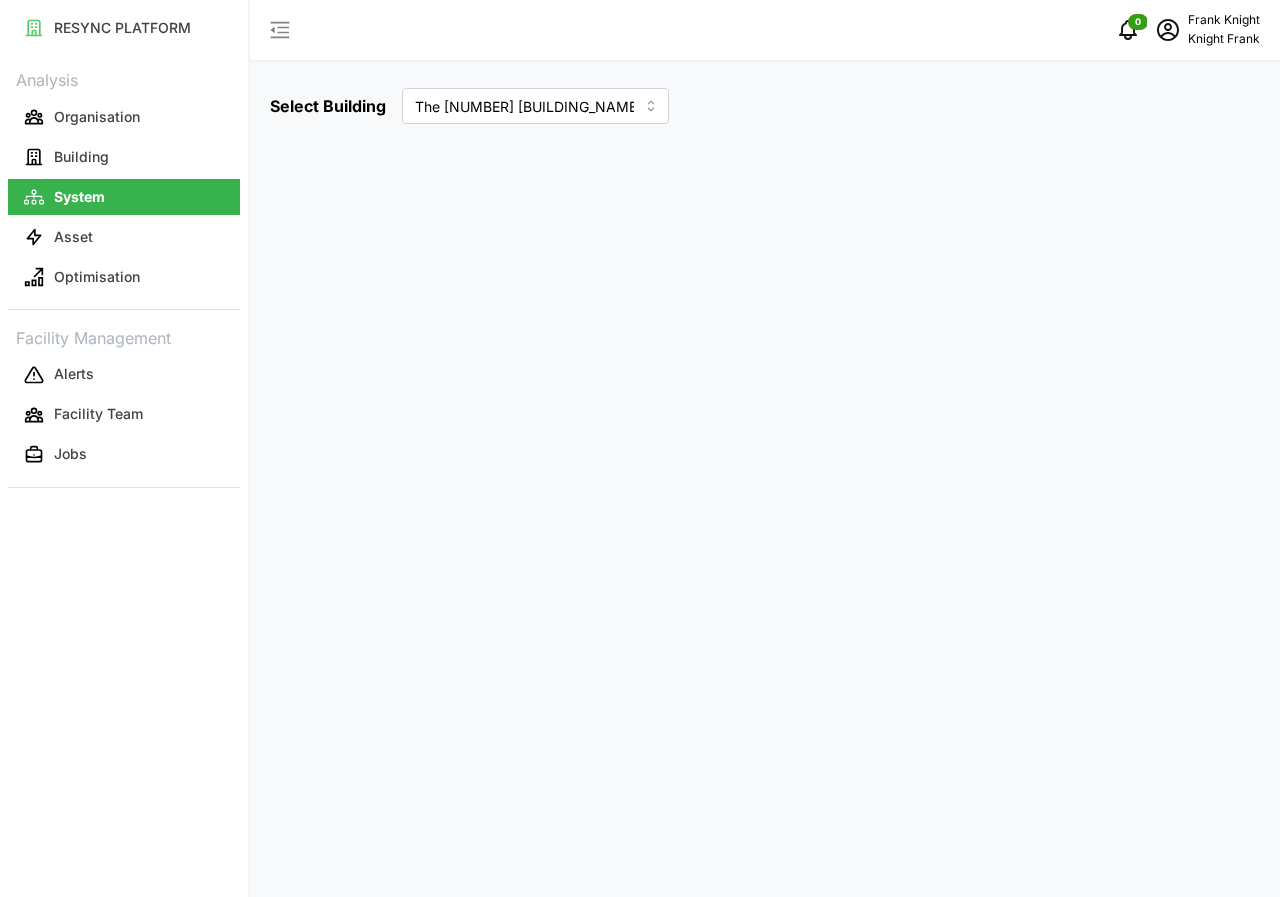 click on "System" at bounding box center [79, 197] 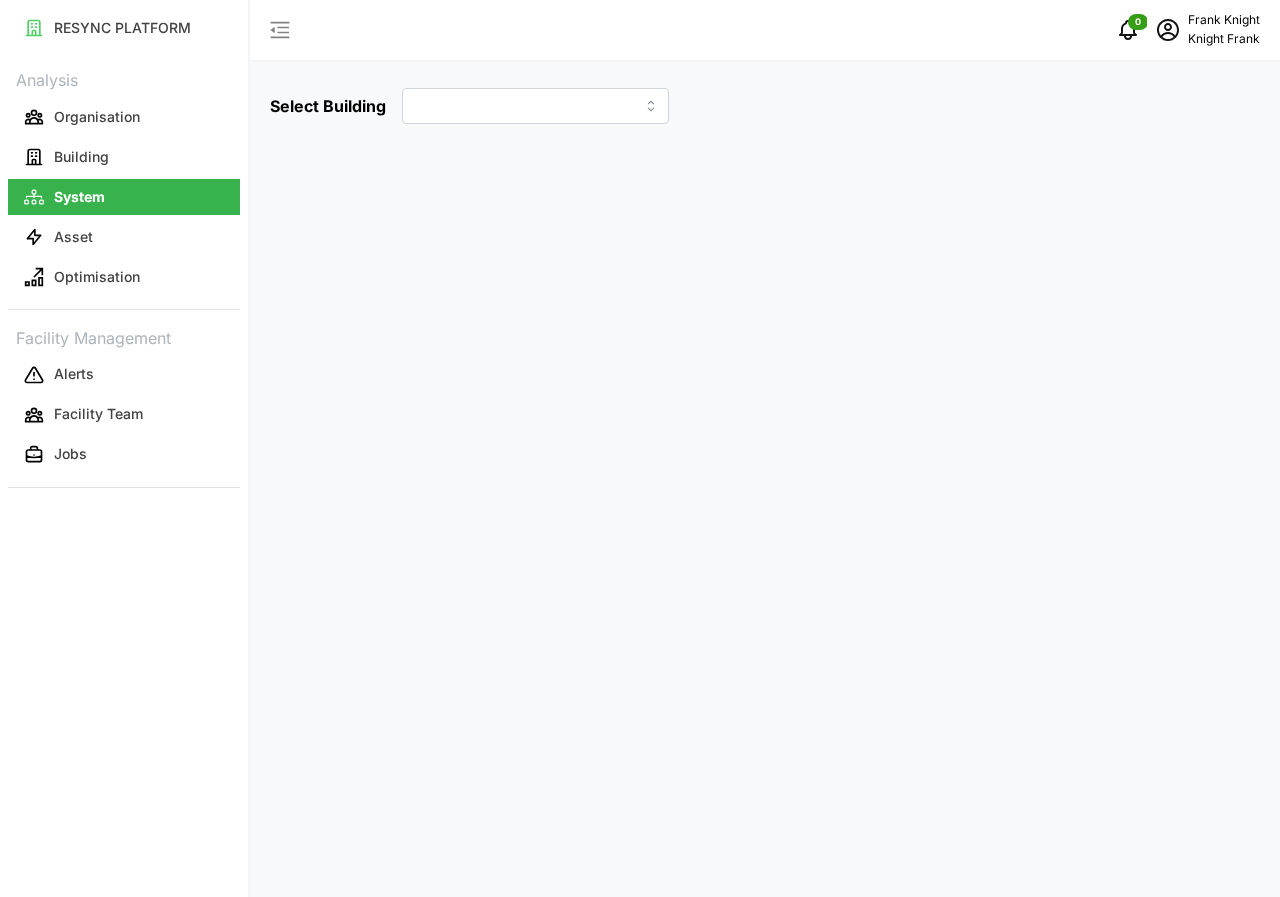 type on "The [NUMBER] [BUILDING_NAME] [BUILDING_NAME]" 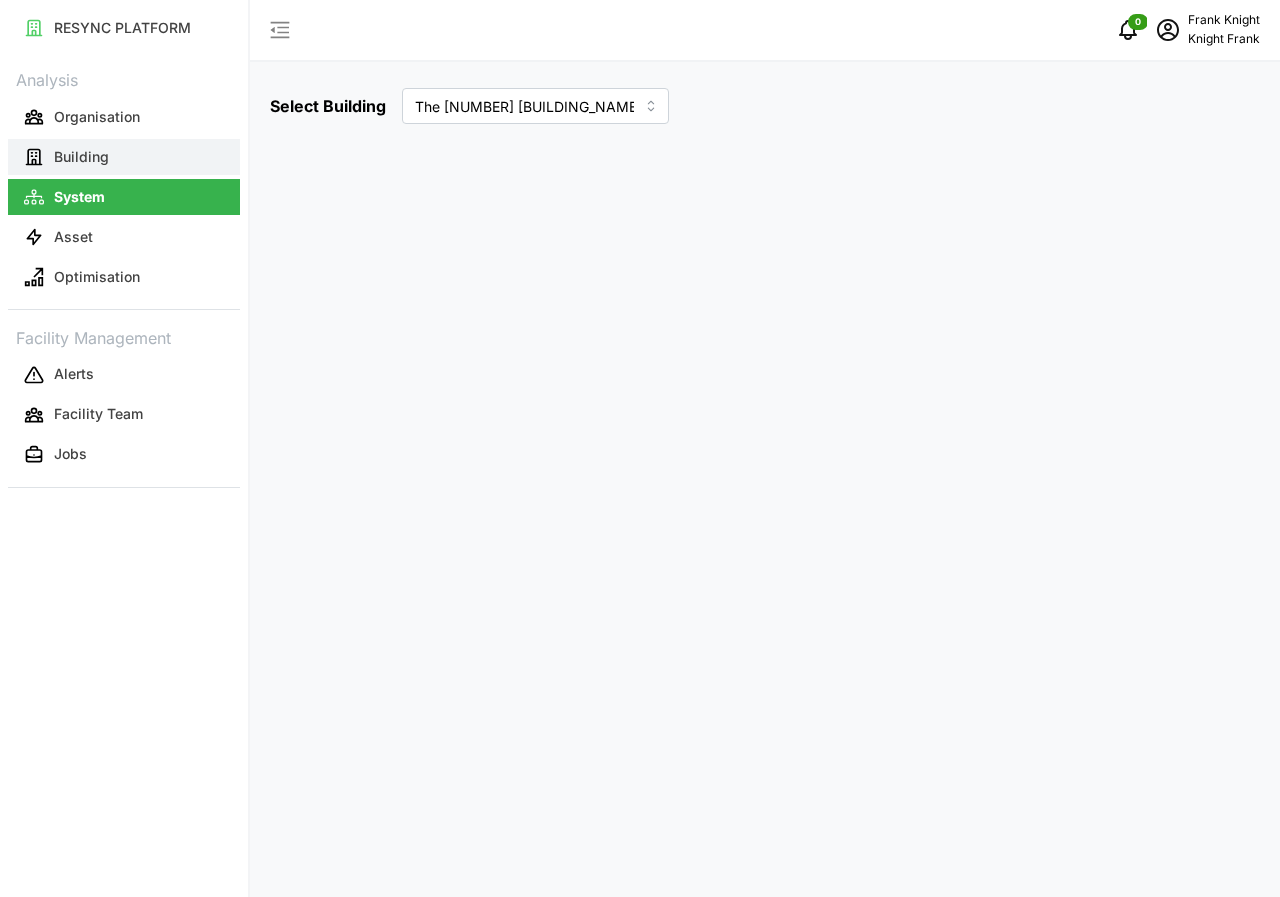 click on "Building" at bounding box center [81, 157] 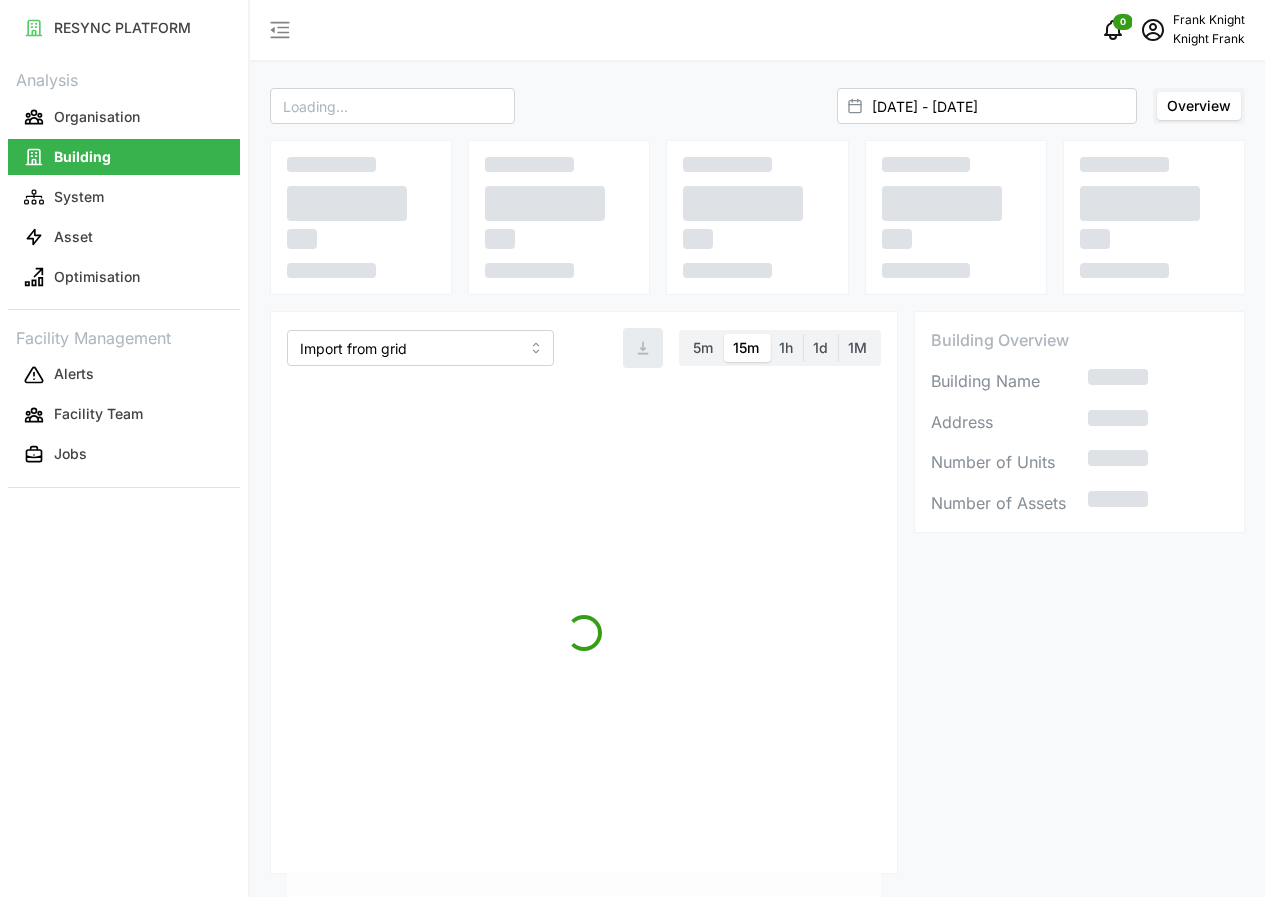 type on "The [NUMBER] [BUILDING_NAME] [BUILDING_NAME]" 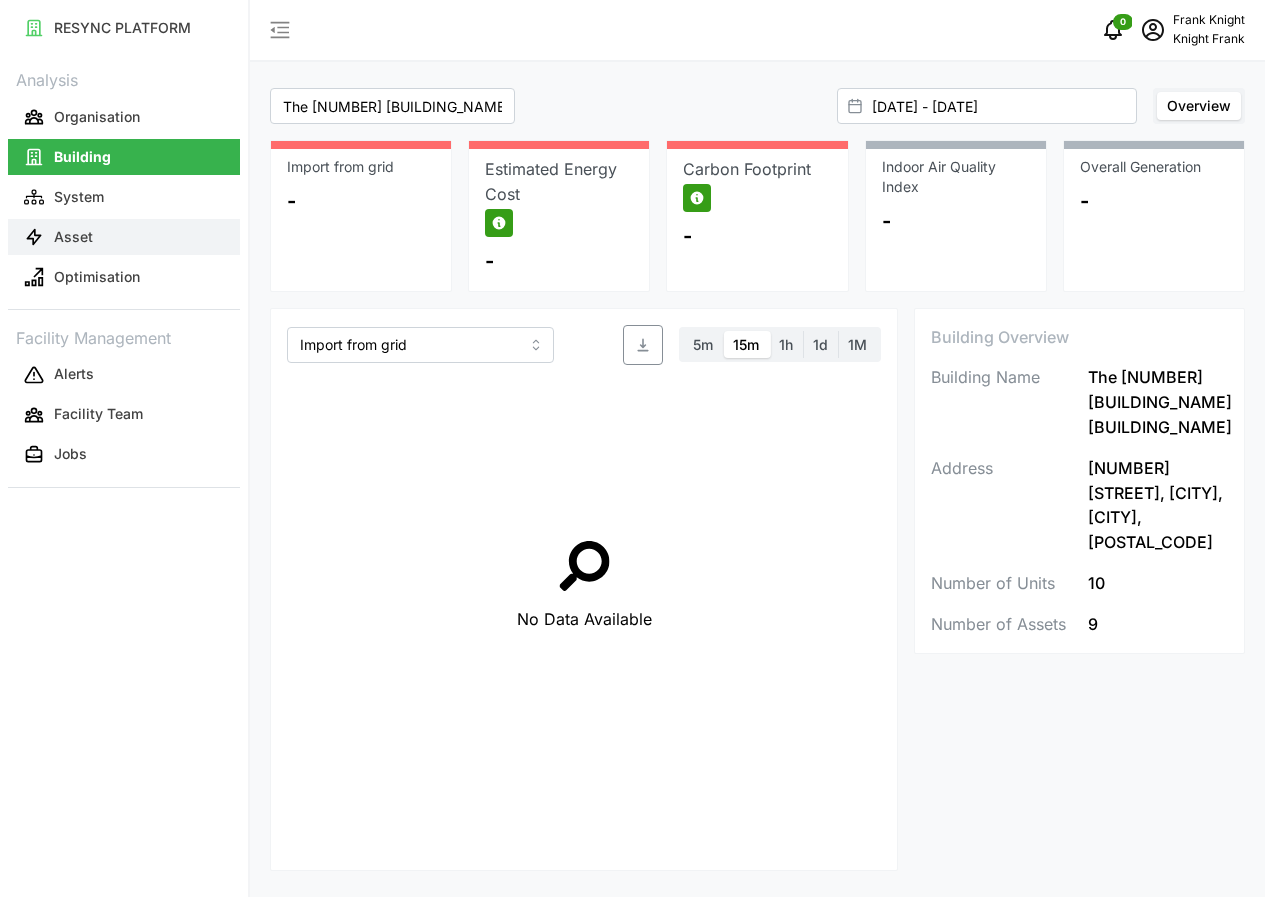 click on "Asset" at bounding box center [124, 237] 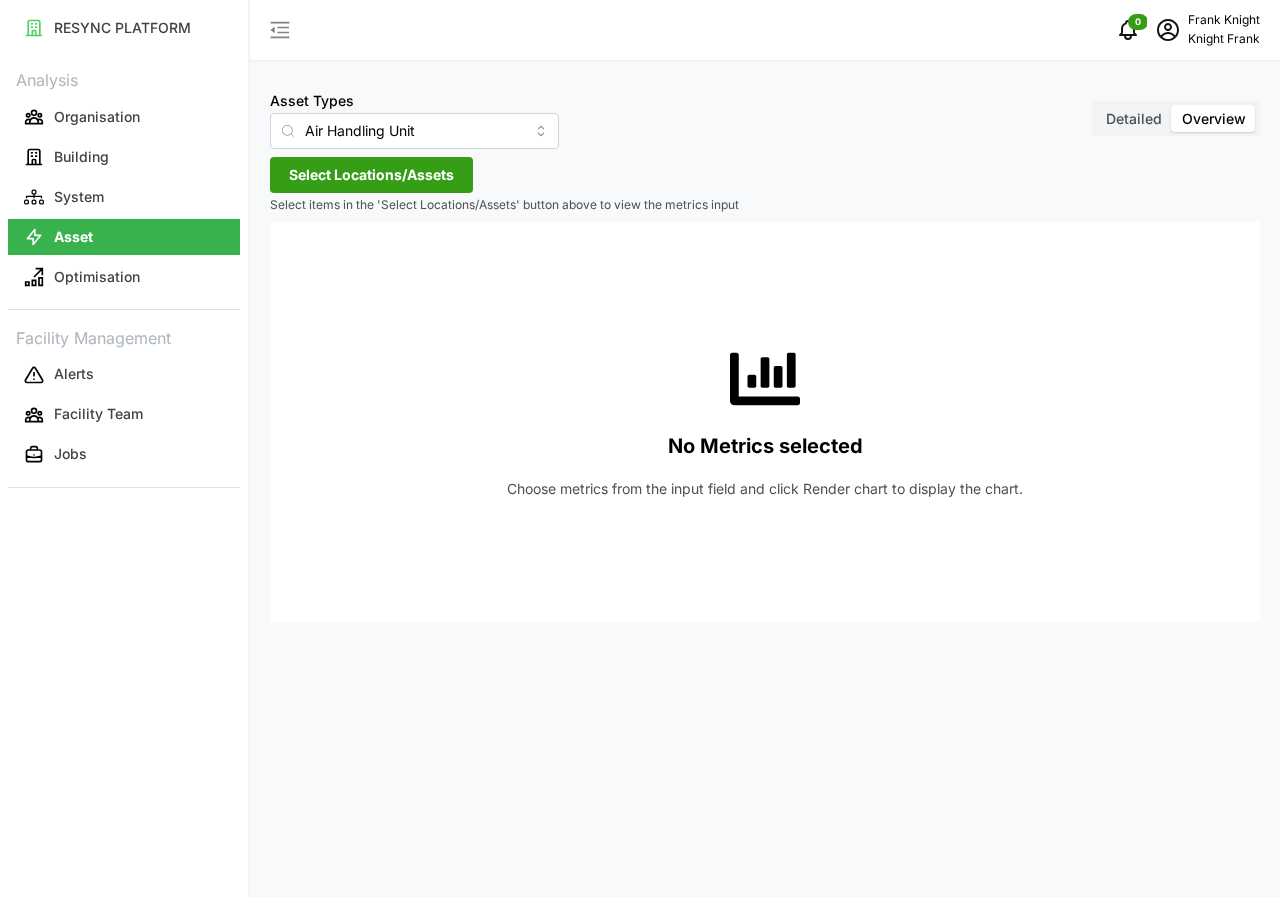click on "Detailed" at bounding box center [1134, 118] 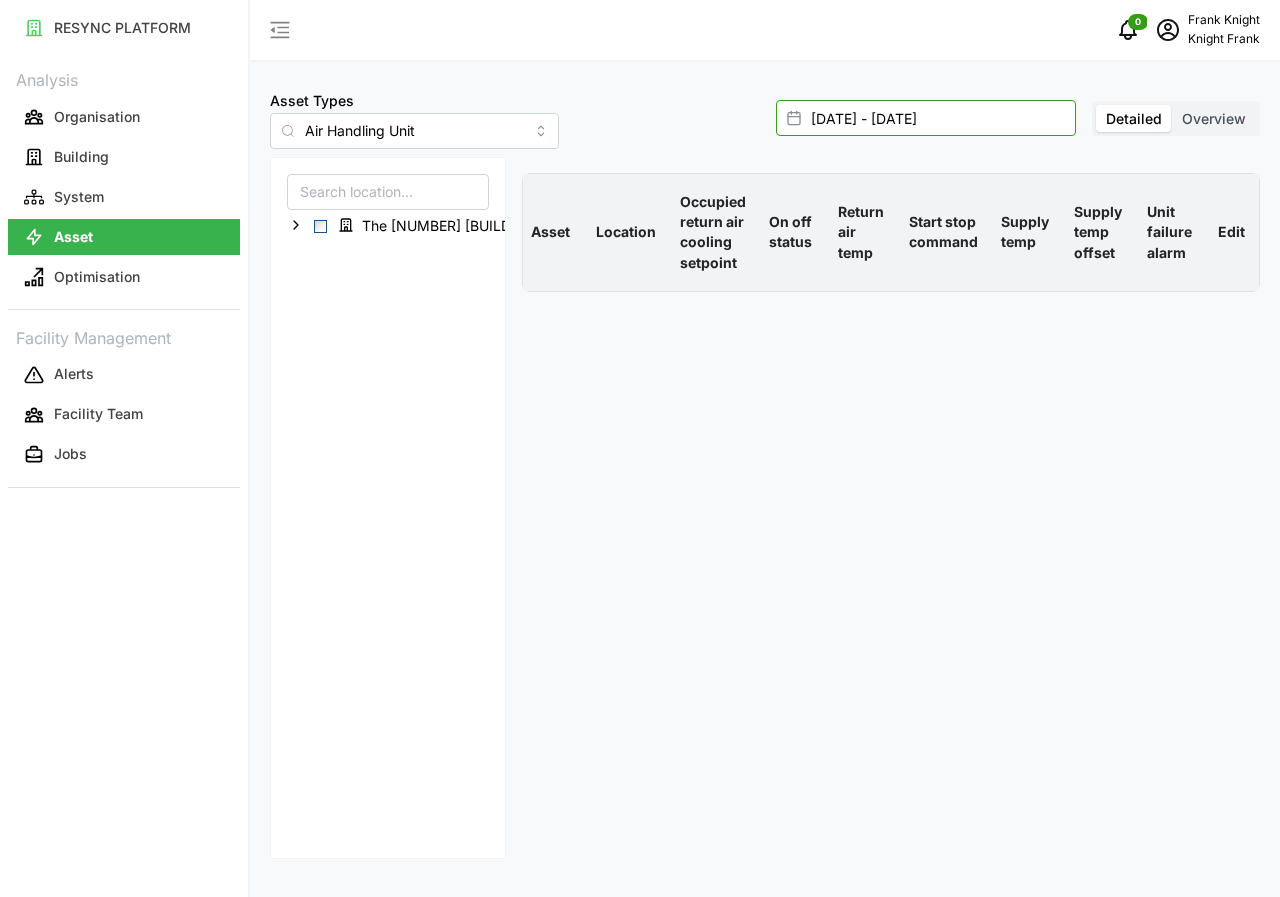 click on "[DATE] - [DATE]" at bounding box center [926, 118] 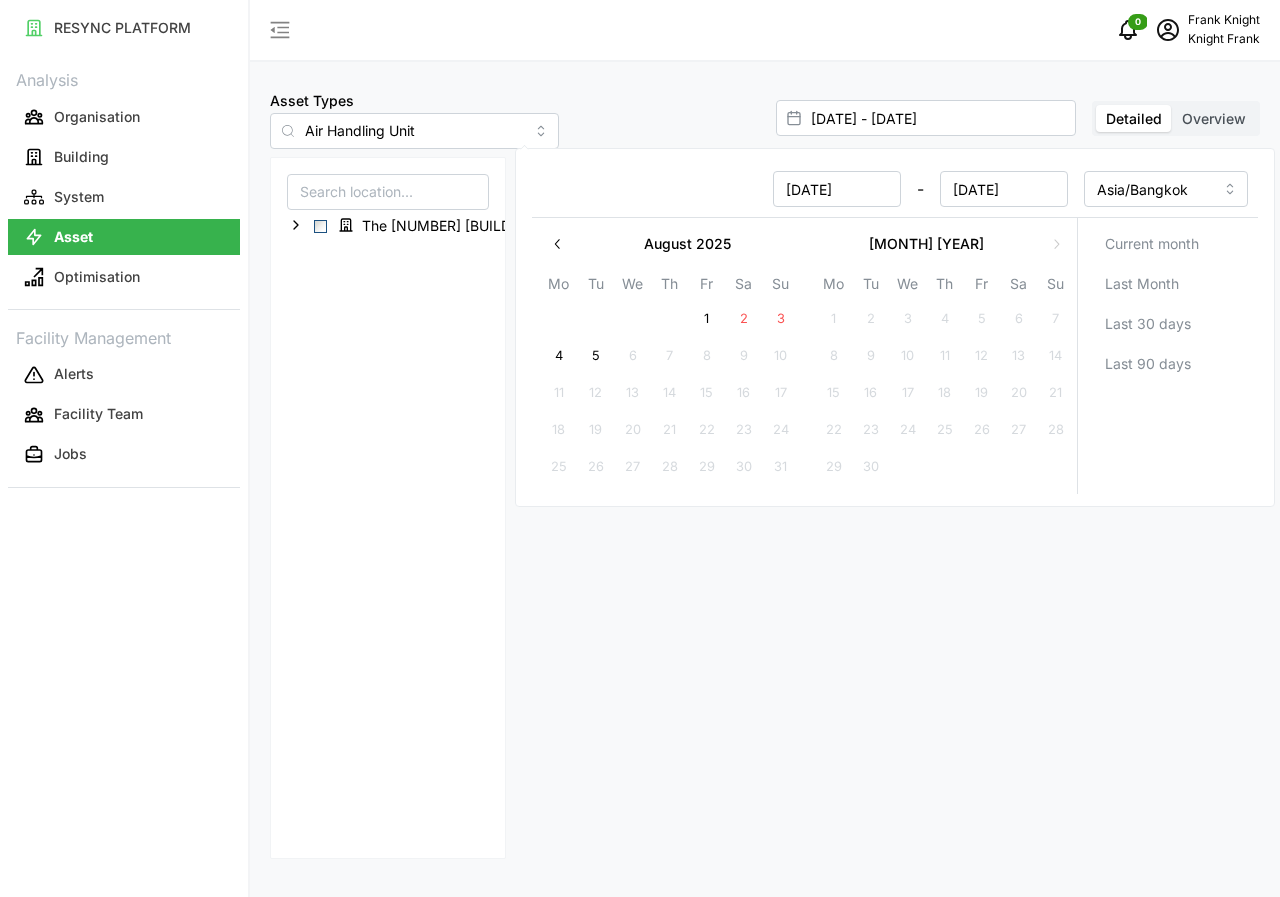 click on "5" at bounding box center (596, 356) 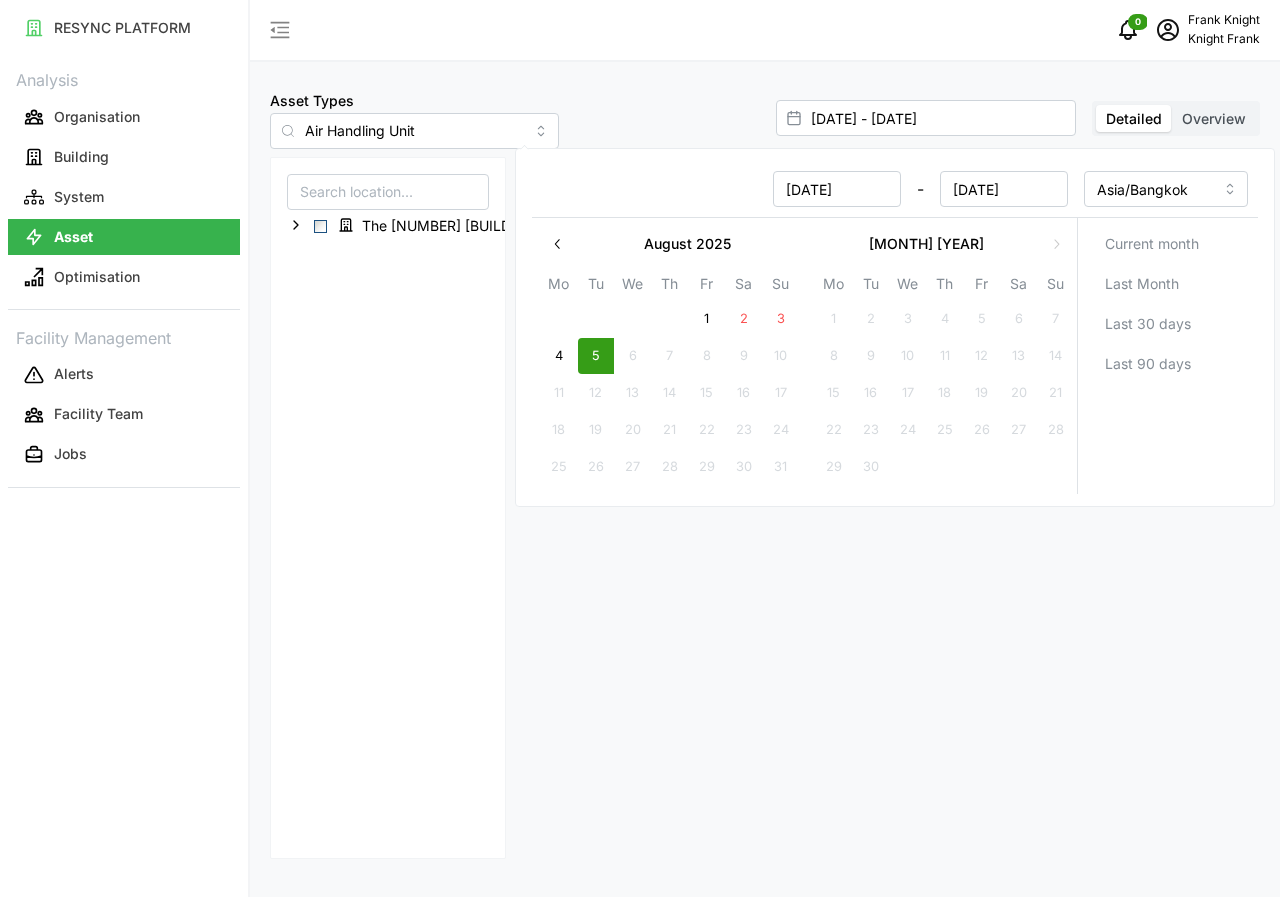 drag, startPoint x: 610, startPoint y: 365, endPoint x: 596, endPoint y: 363, distance: 14.142136 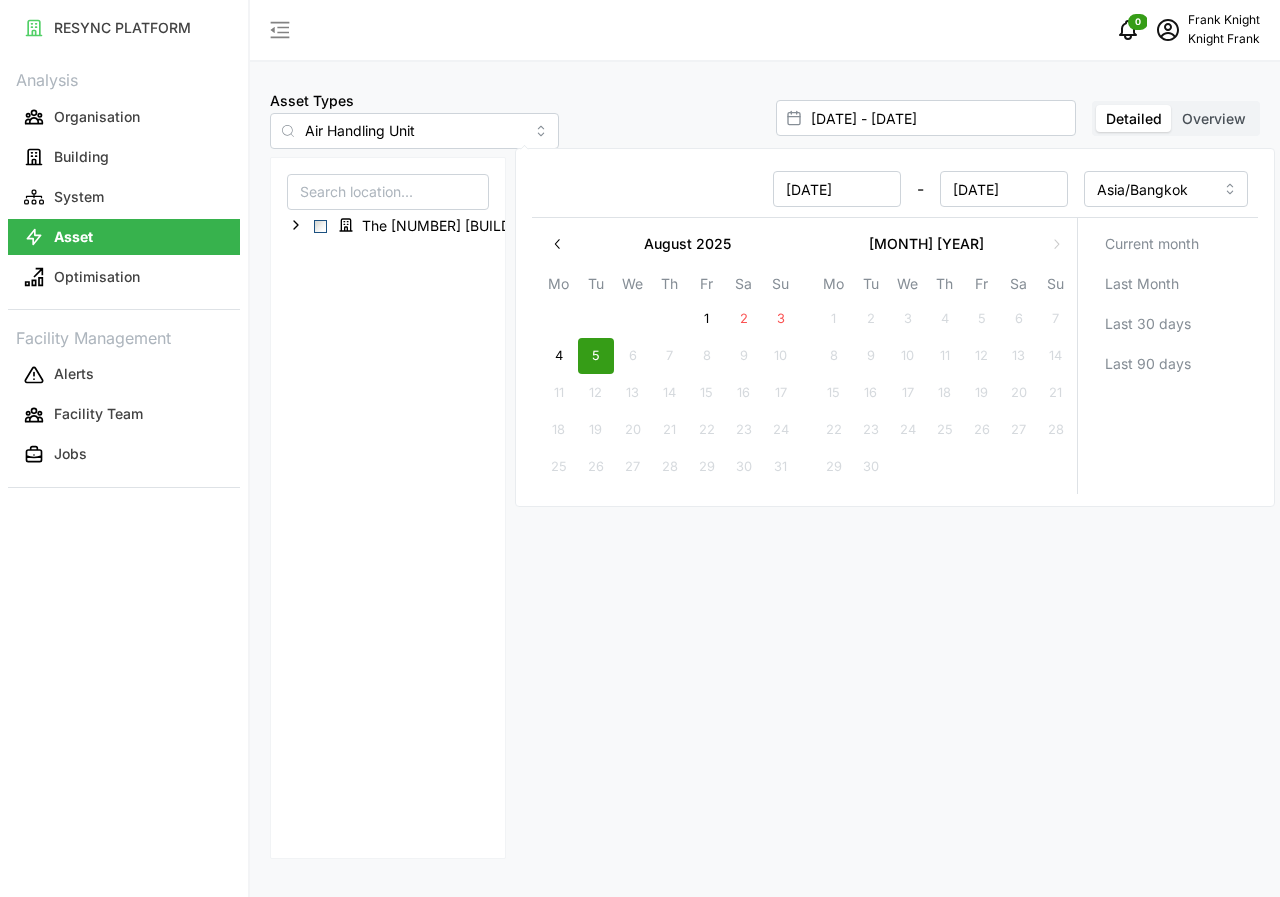 click on "[DATE] - [DATE] [TIMEZONE] [MONTH] [YEAR] Mo Tu We Th Fr Sa Su 28 29 30 31 1 2 3 4 5 6 7 8 9 10 11 12 13 14 15 16 17 18 19 20 21 22 23 24 25 26 27 28 29 30 31 [MONTH] [YEAR] Mo Tu We Th Fr Sa Su 1 2 3 4 5 6 7 8 9 10 11 12 13 14 15 16 17 18 19 20 21 22 23 24 25 26 27 28 29 30 1 2 3 4 5 Current month Last Month Last 30 days Last 90 days" at bounding box center [895, 327] 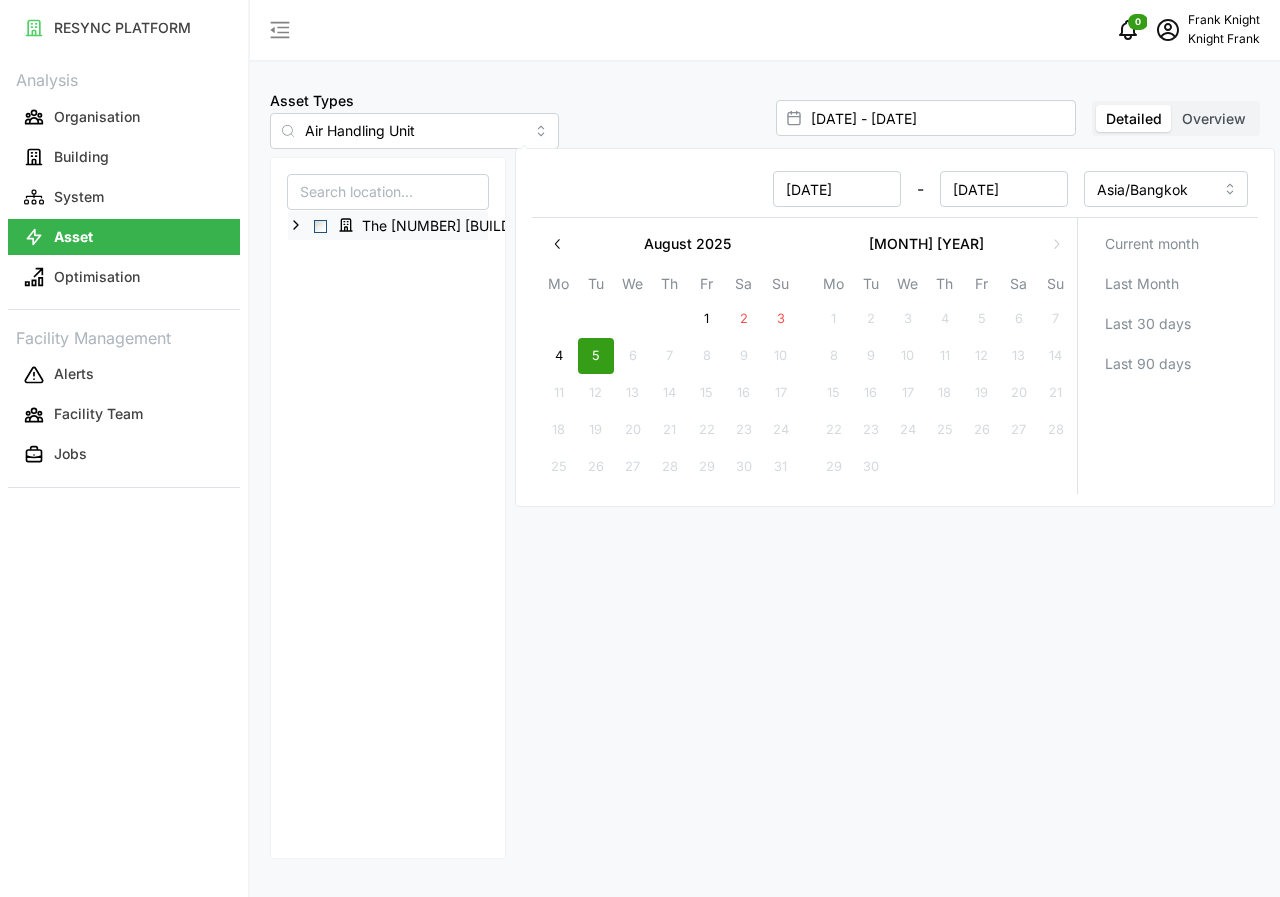 click at bounding box center [320, 226] 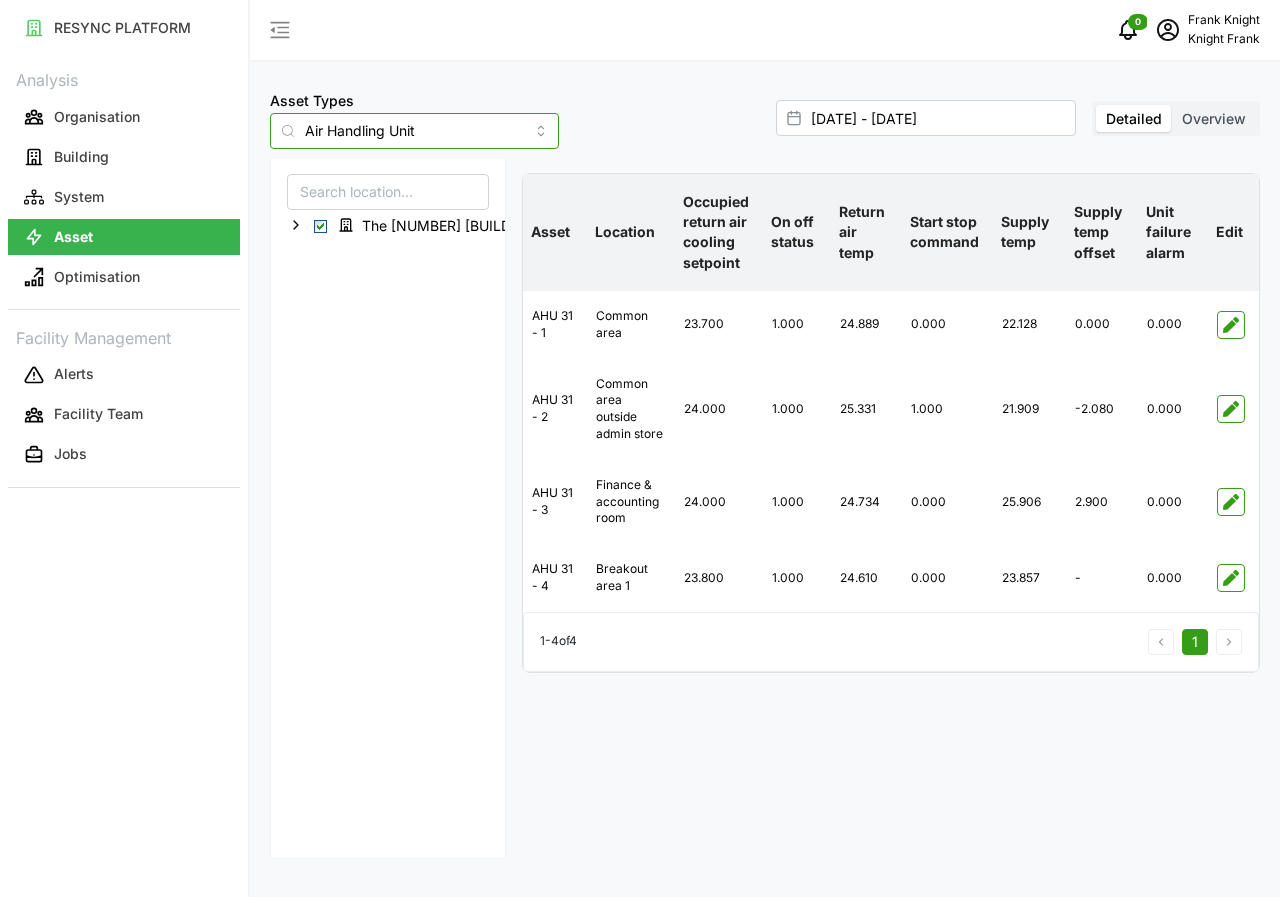 click on "Air Handling Unit" at bounding box center [414, 131] 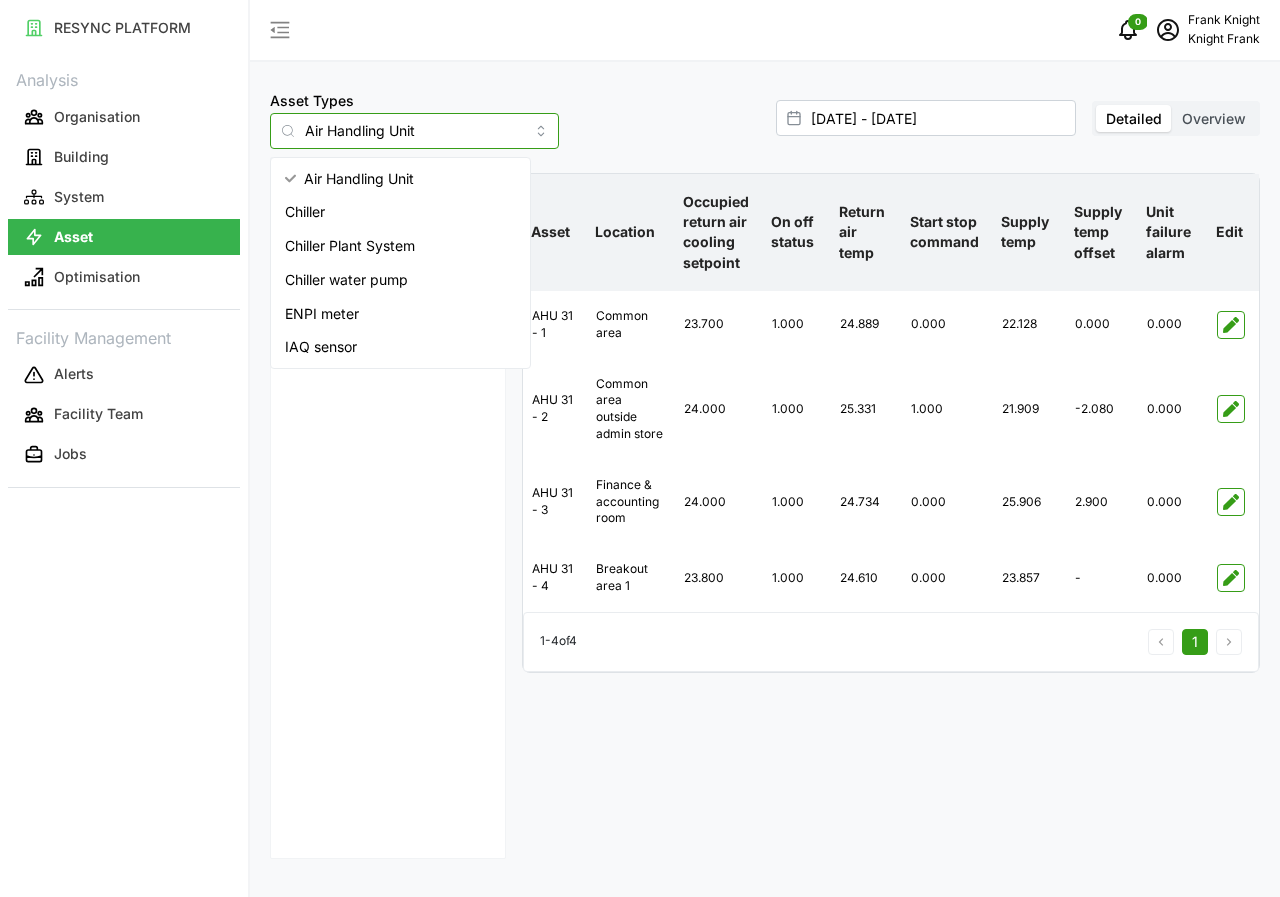 click on "IAQ sensor" at bounding box center [321, 347] 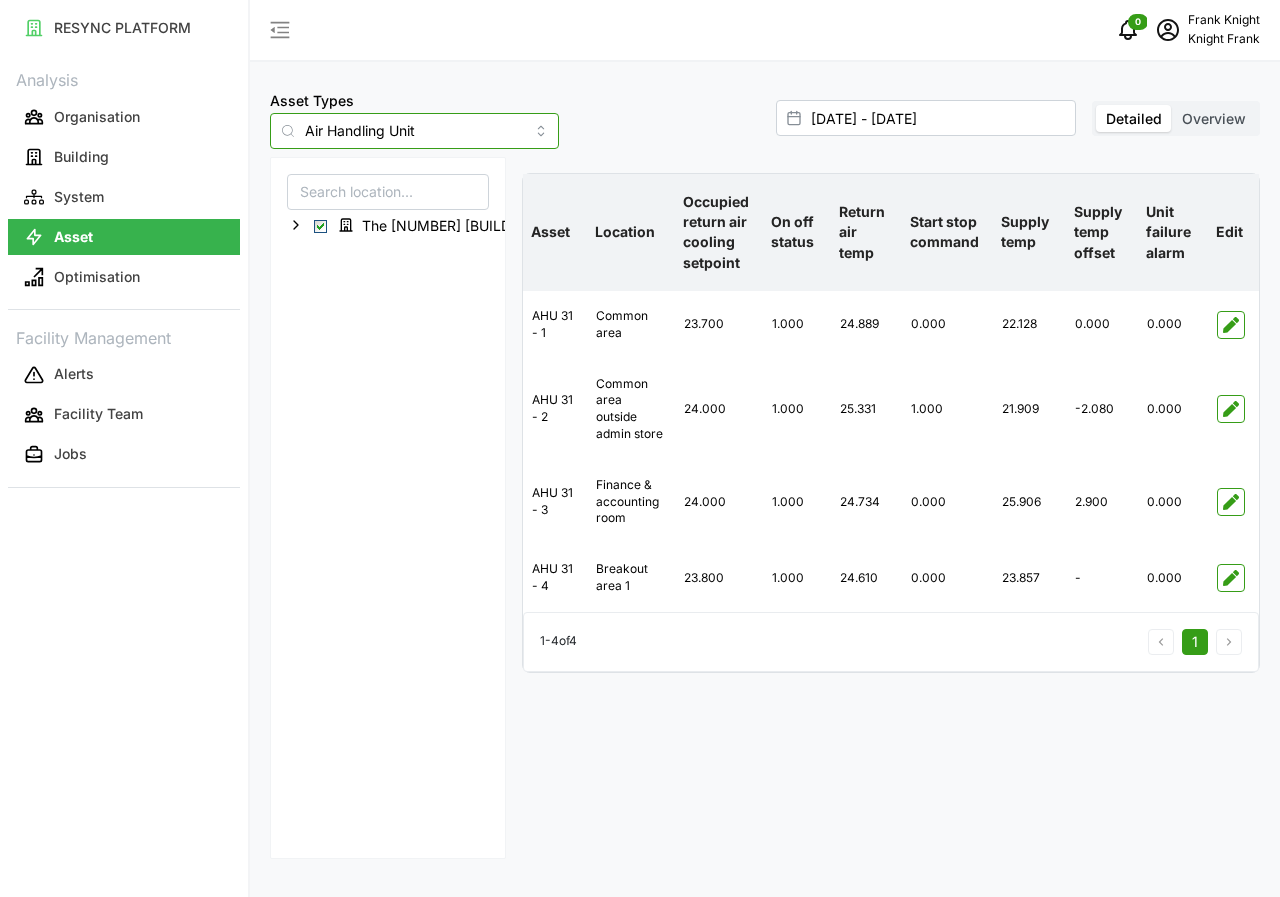 type on "IAQ sensor" 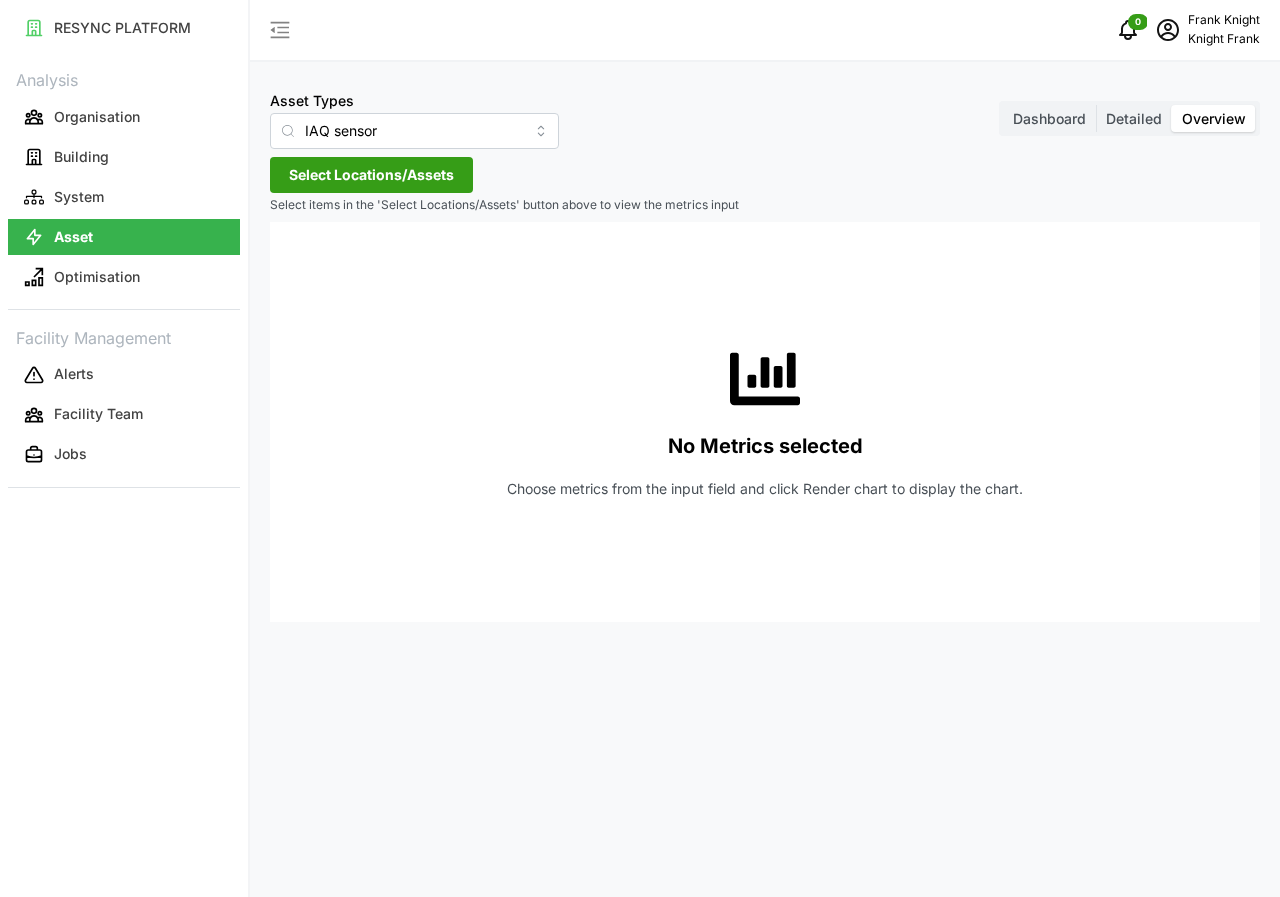 click on "Detailed" at bounding box center [1134, 118] 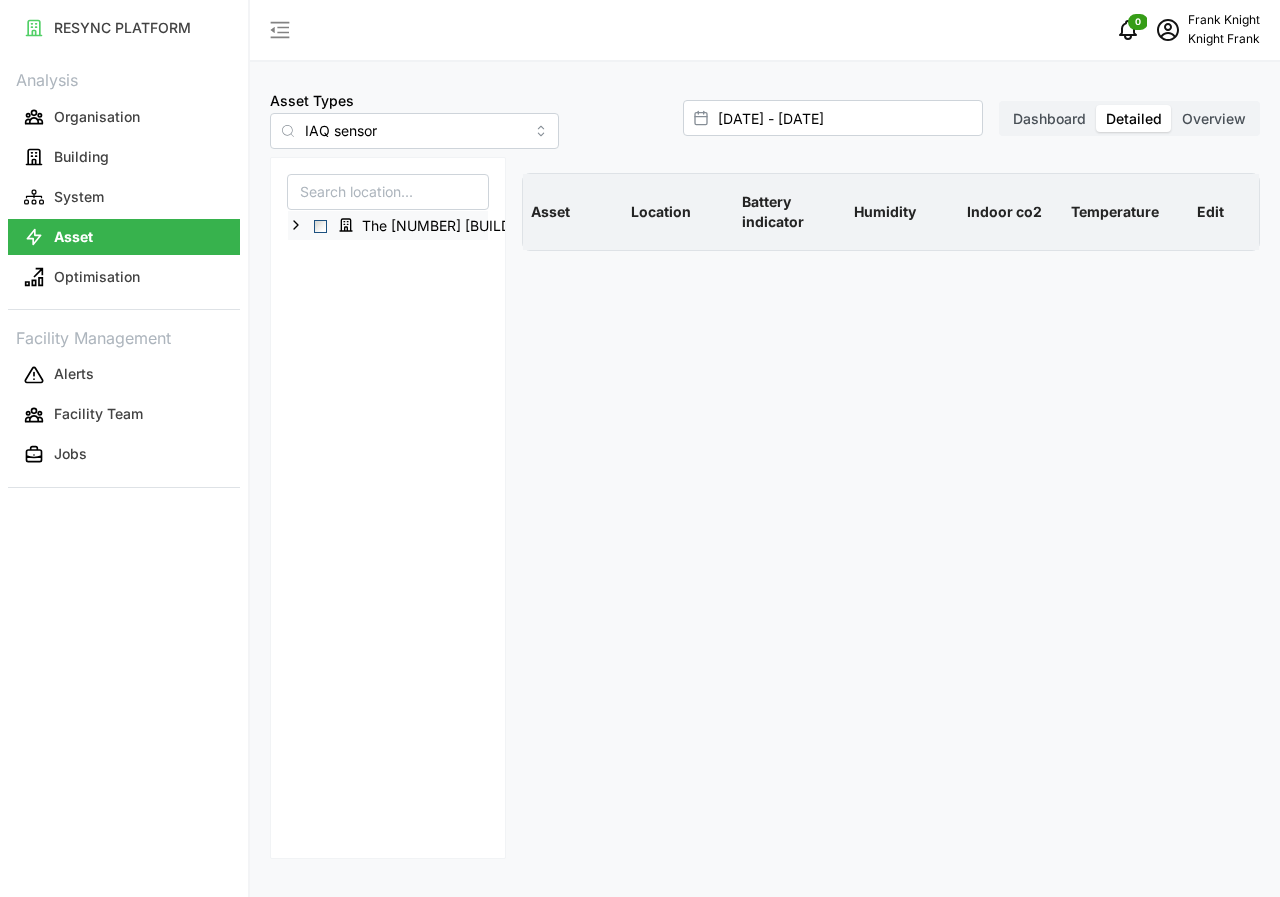 click at bounding box center [320, 226] 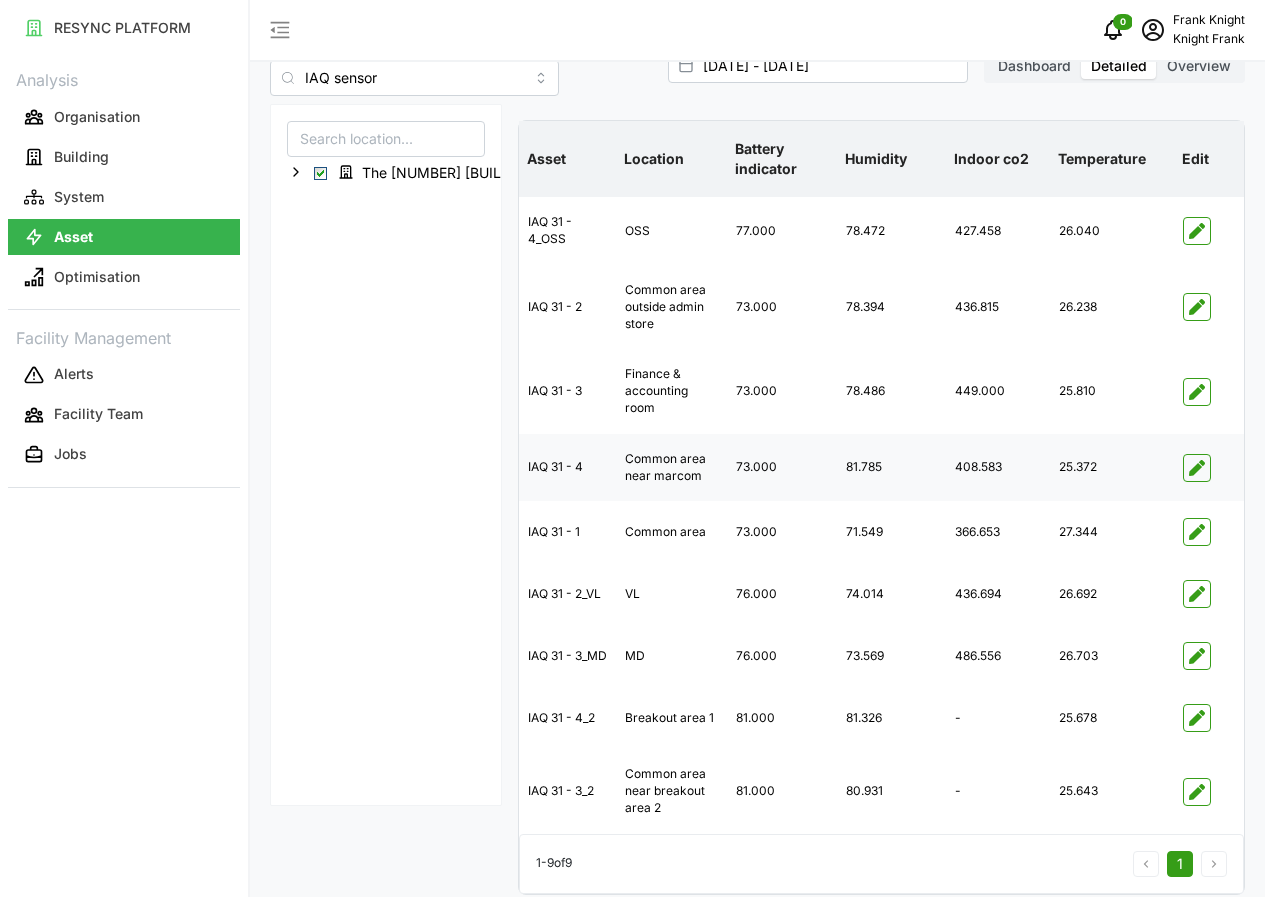 scroll, scrollTop: 76, scrollLeft: 0, axis: vertical 